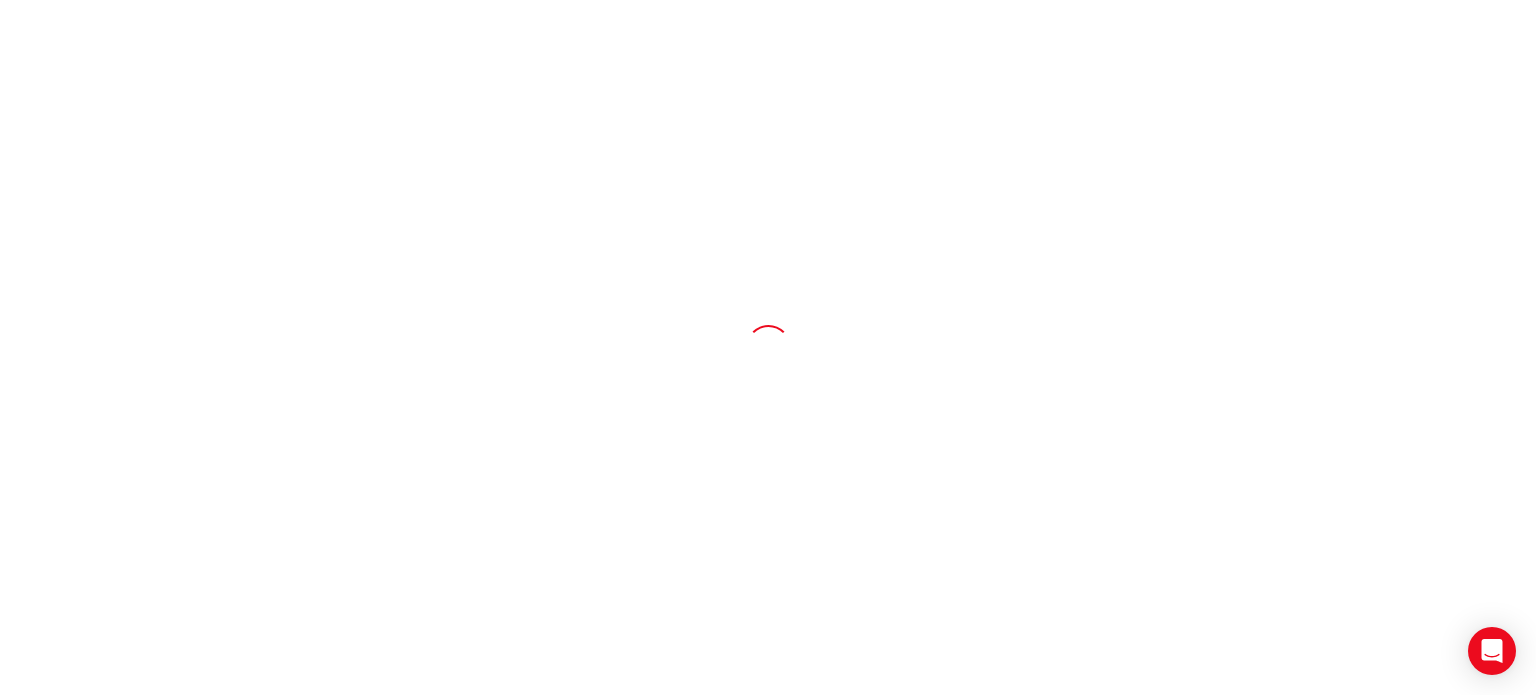 scroll, scrollTop: 0, scrollLeft: 0, axis: both 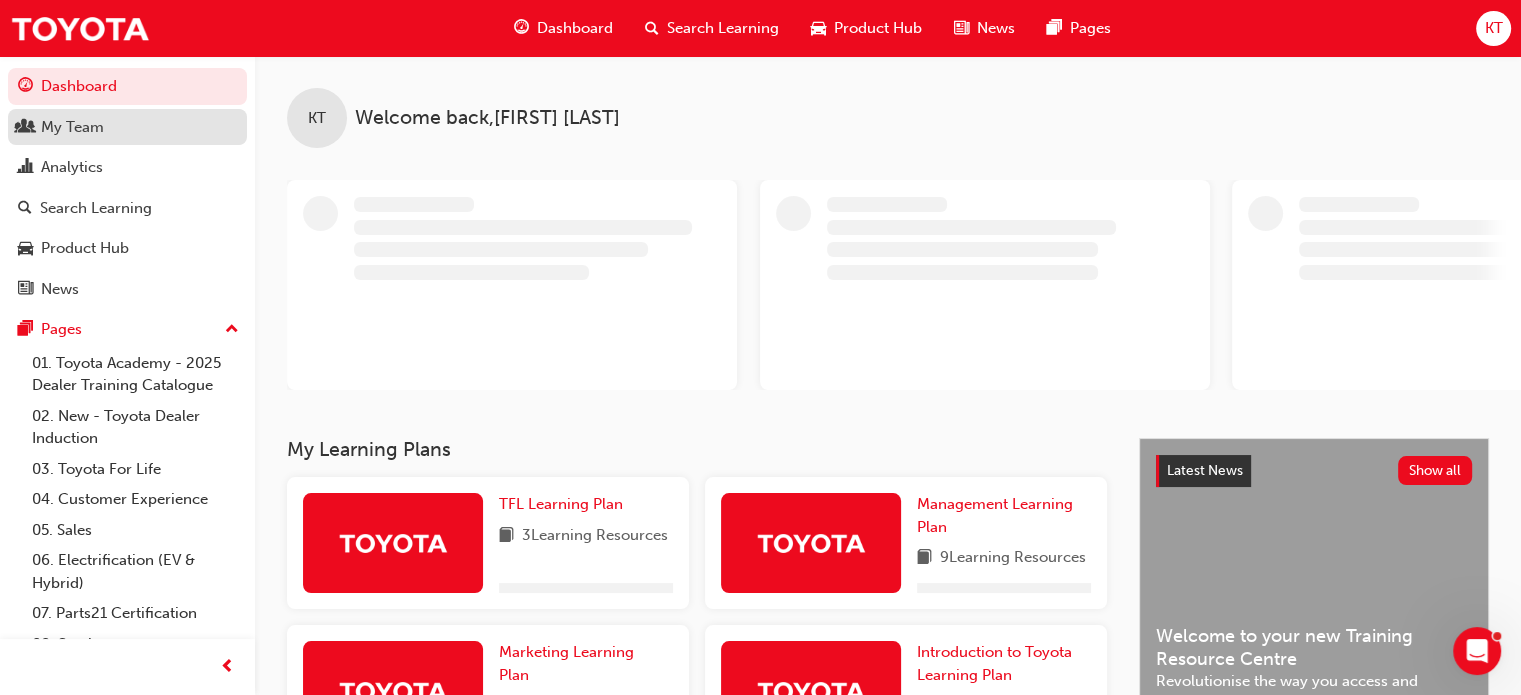 click on "My Team" at bounding box center [72, 127] 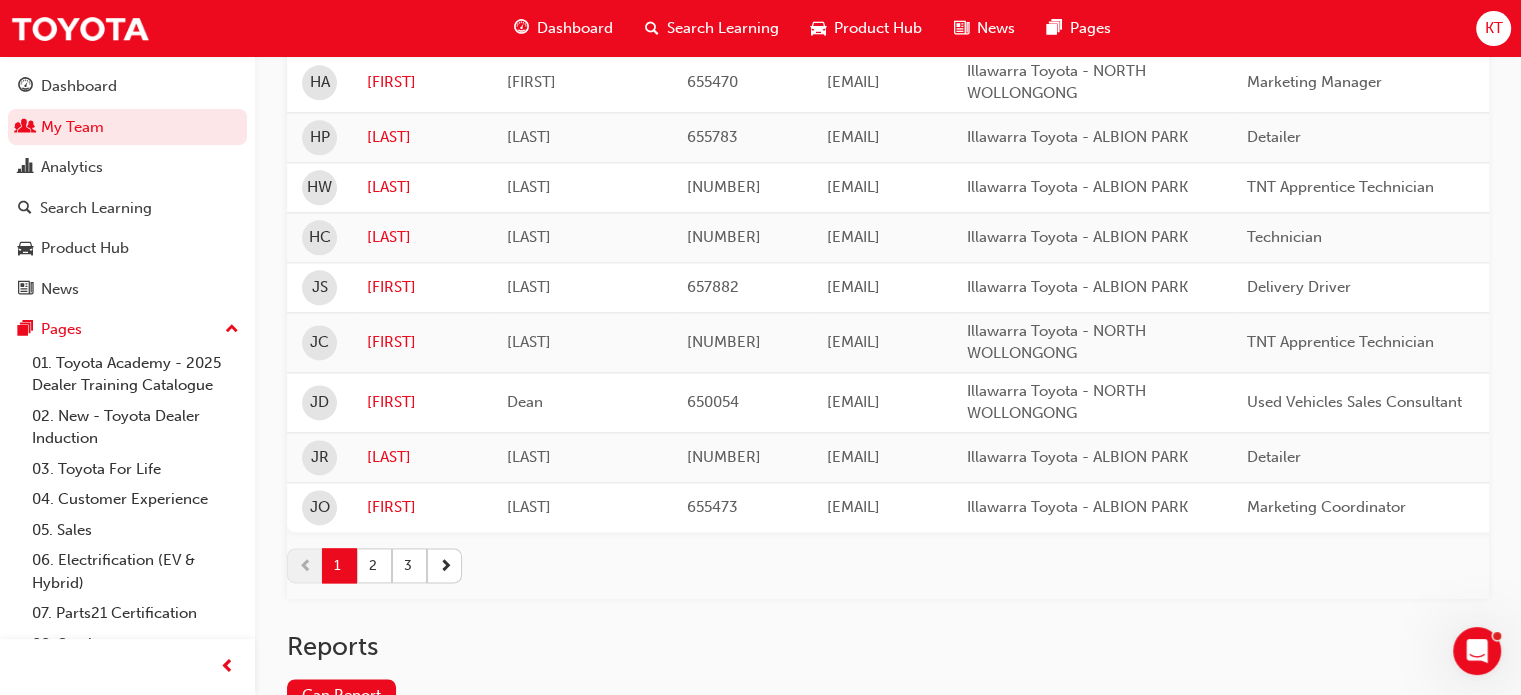 scroll, scrollTop: 2700, scrollLeft: 0, axis: vertical 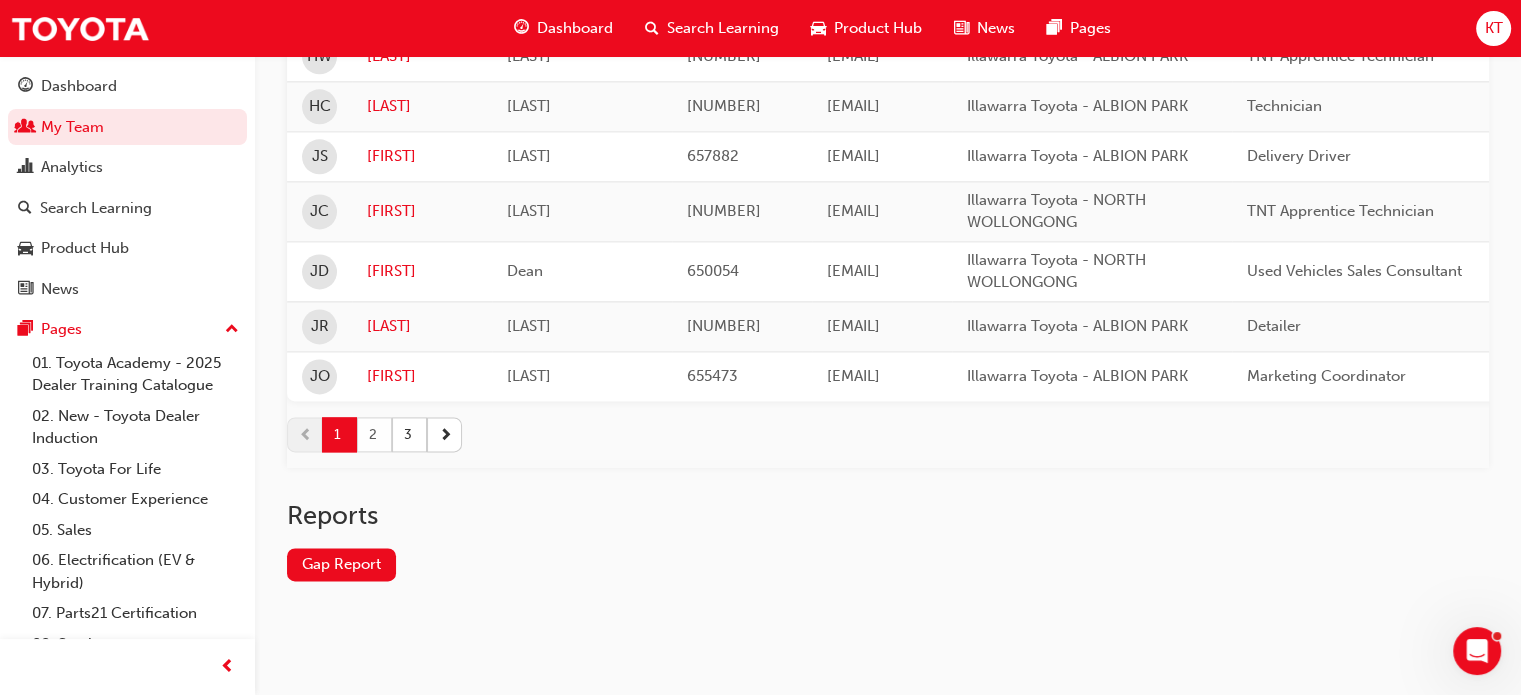 click on "2" at bounding box center [374, 434] 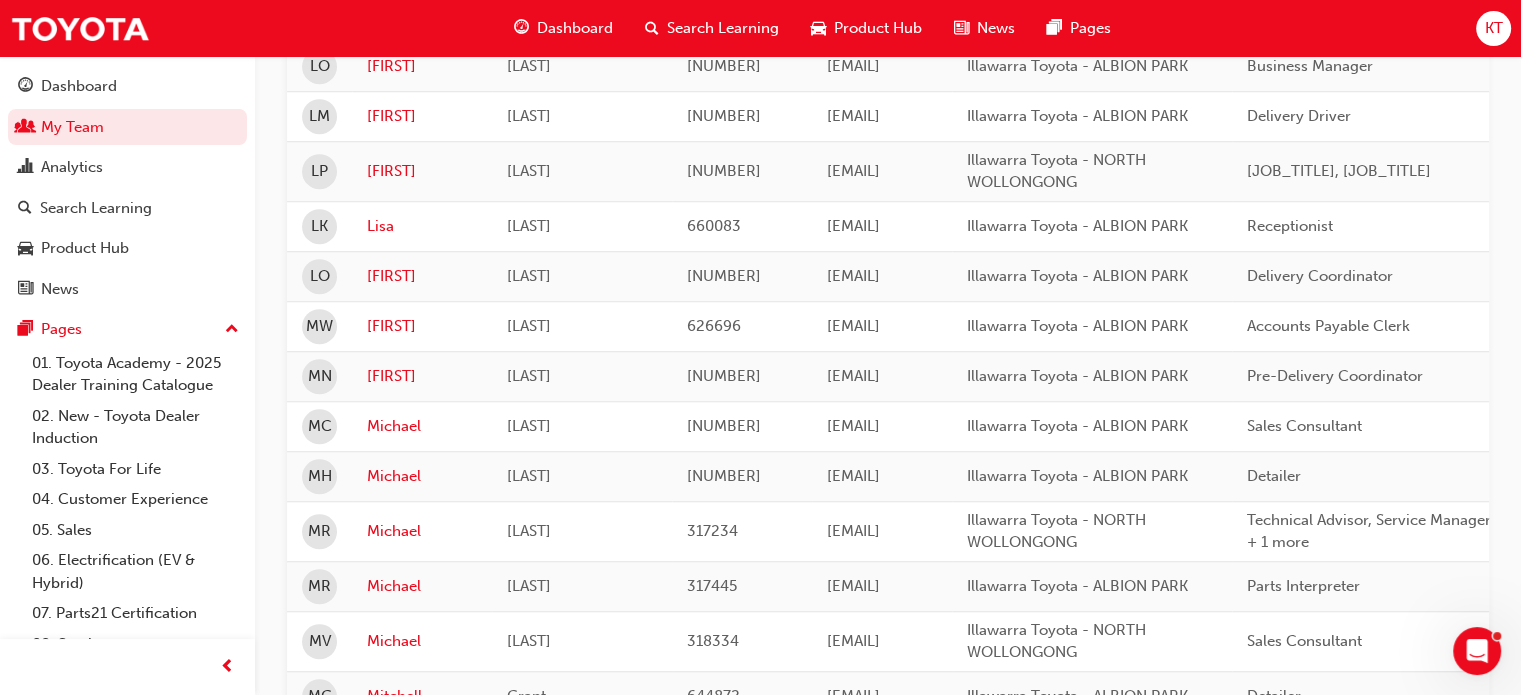 scroll, scrollTop: 1500, scrollLeft: 0, axis: vertical 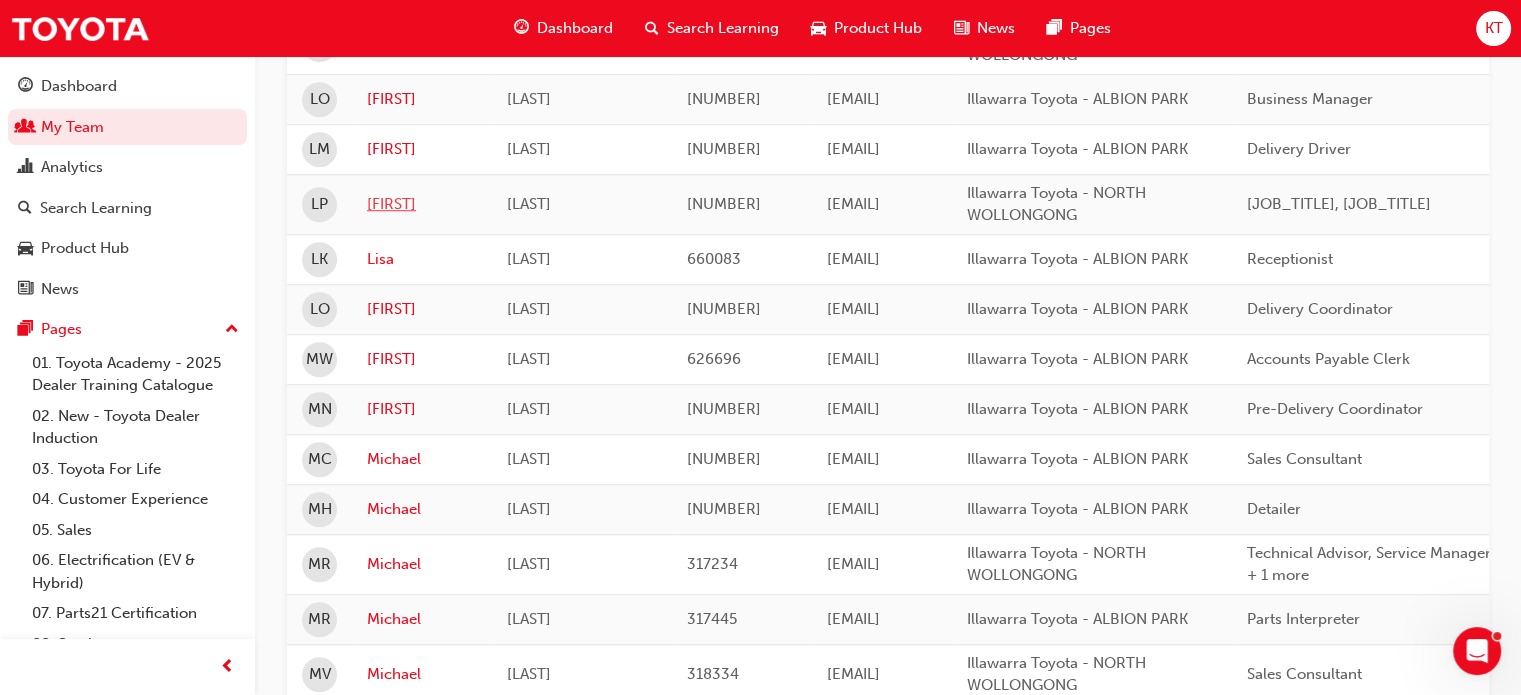 click on "[FIRST]" at bounding box center (422, 204) 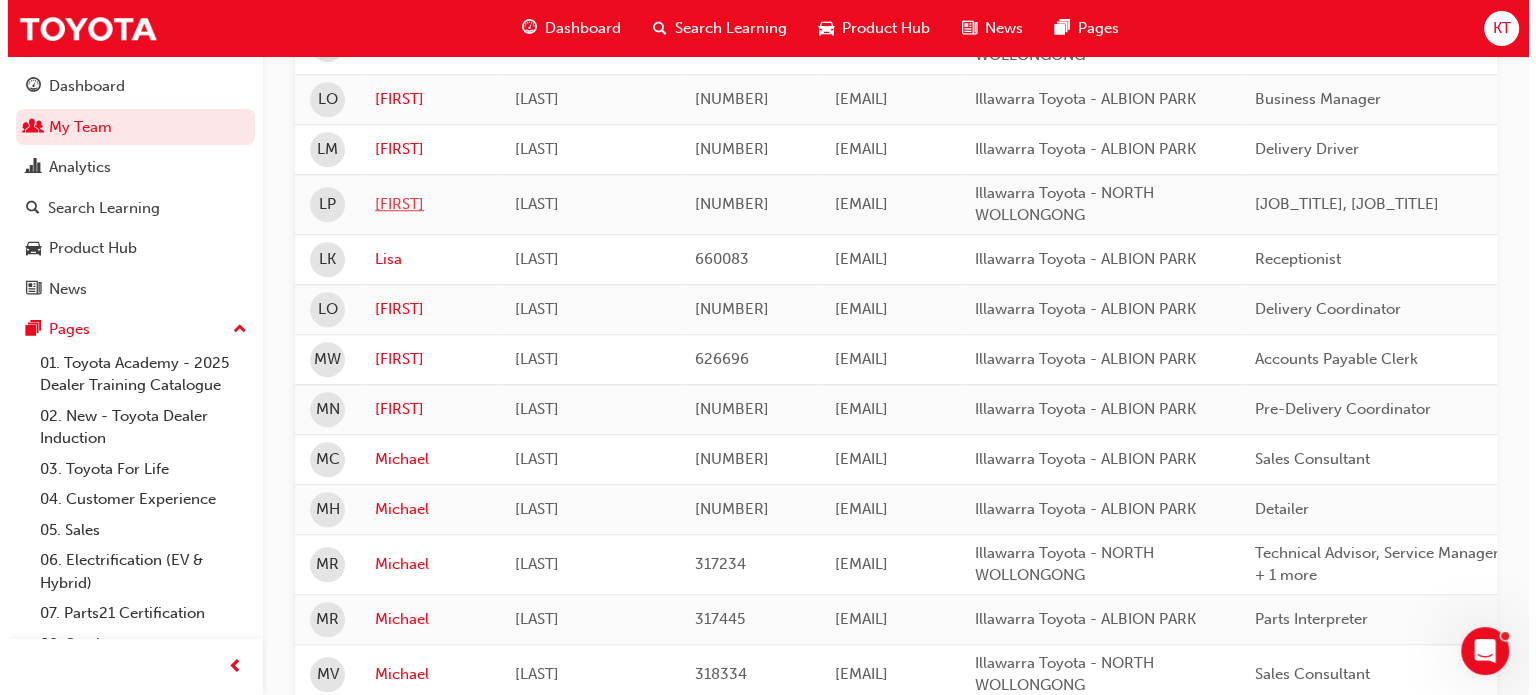 scroll, scrollTop: 0, scrollLeft: 0, axis: both 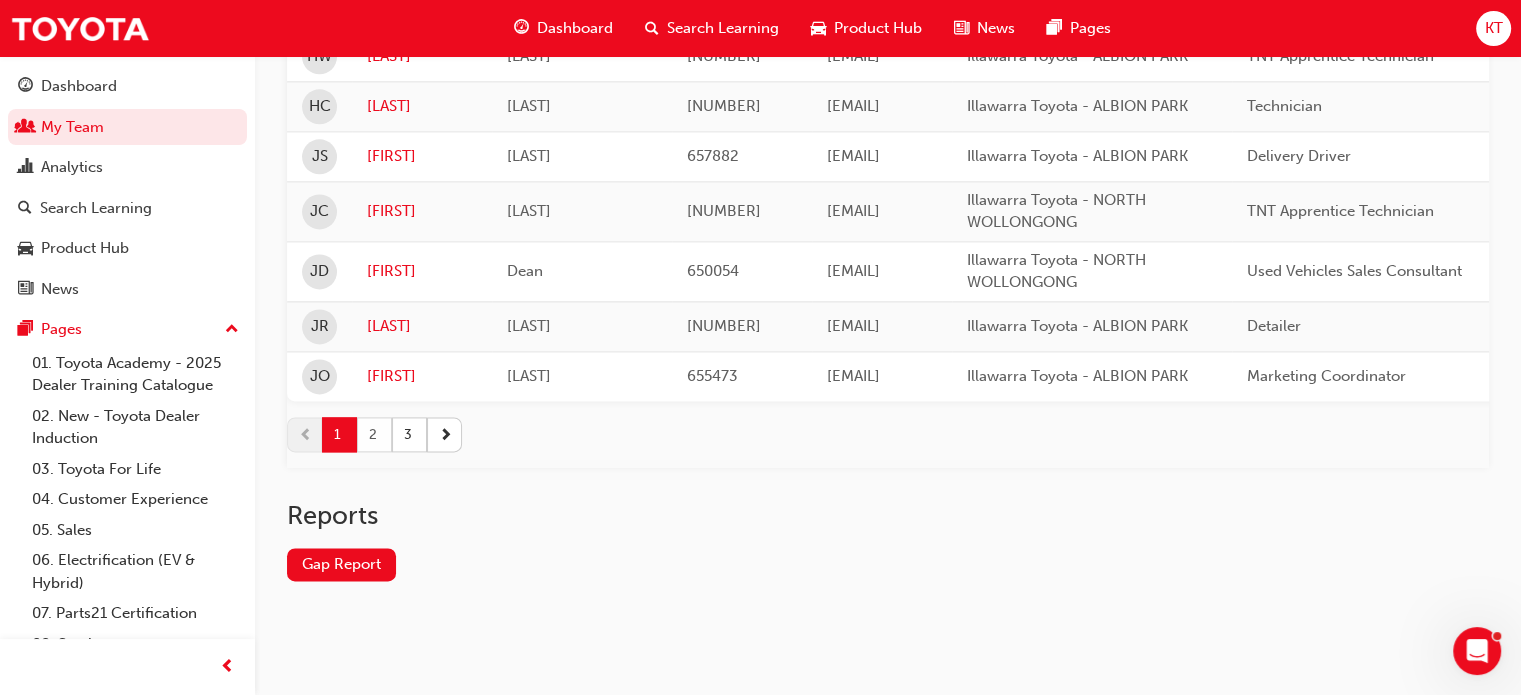 click on "2" at bounding box center [374, 434] 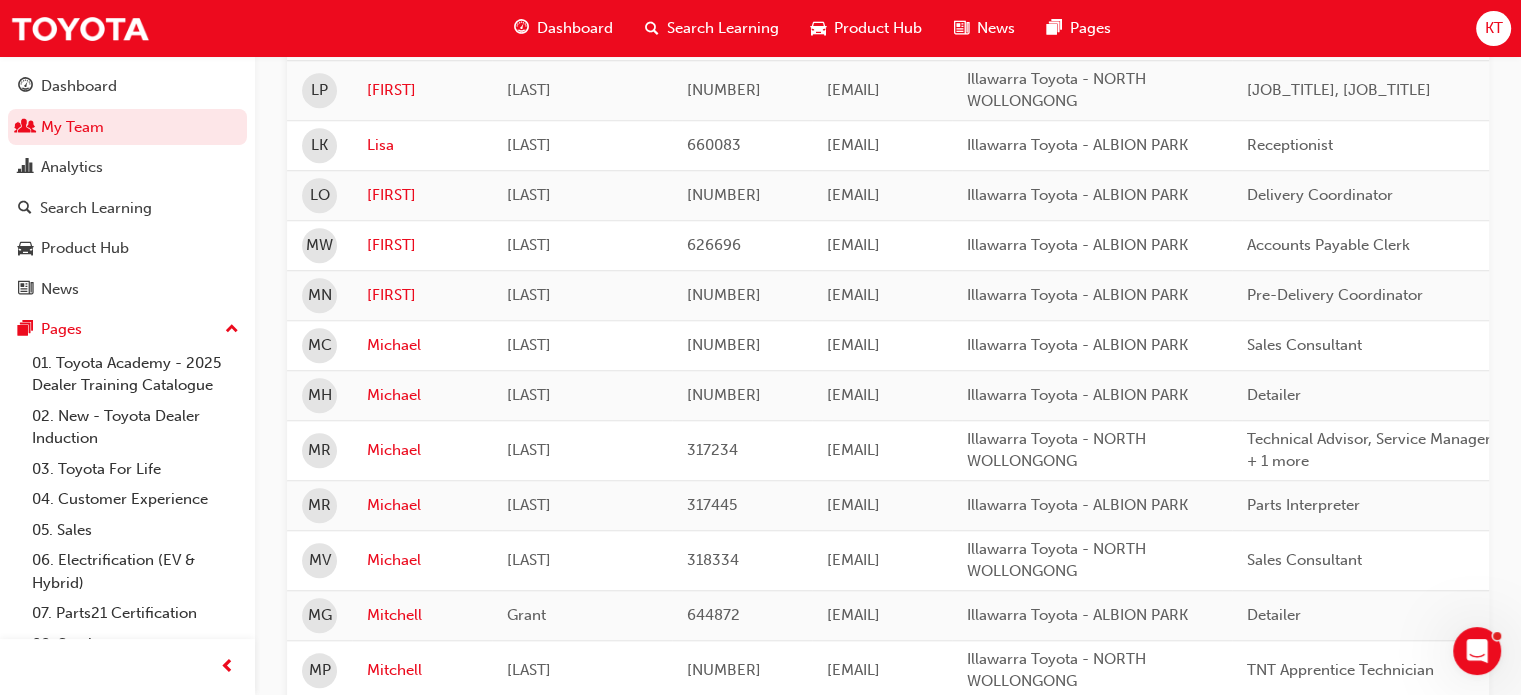 scroll, scrollTop: 1613, scrollLeft: 0, axis: vertical 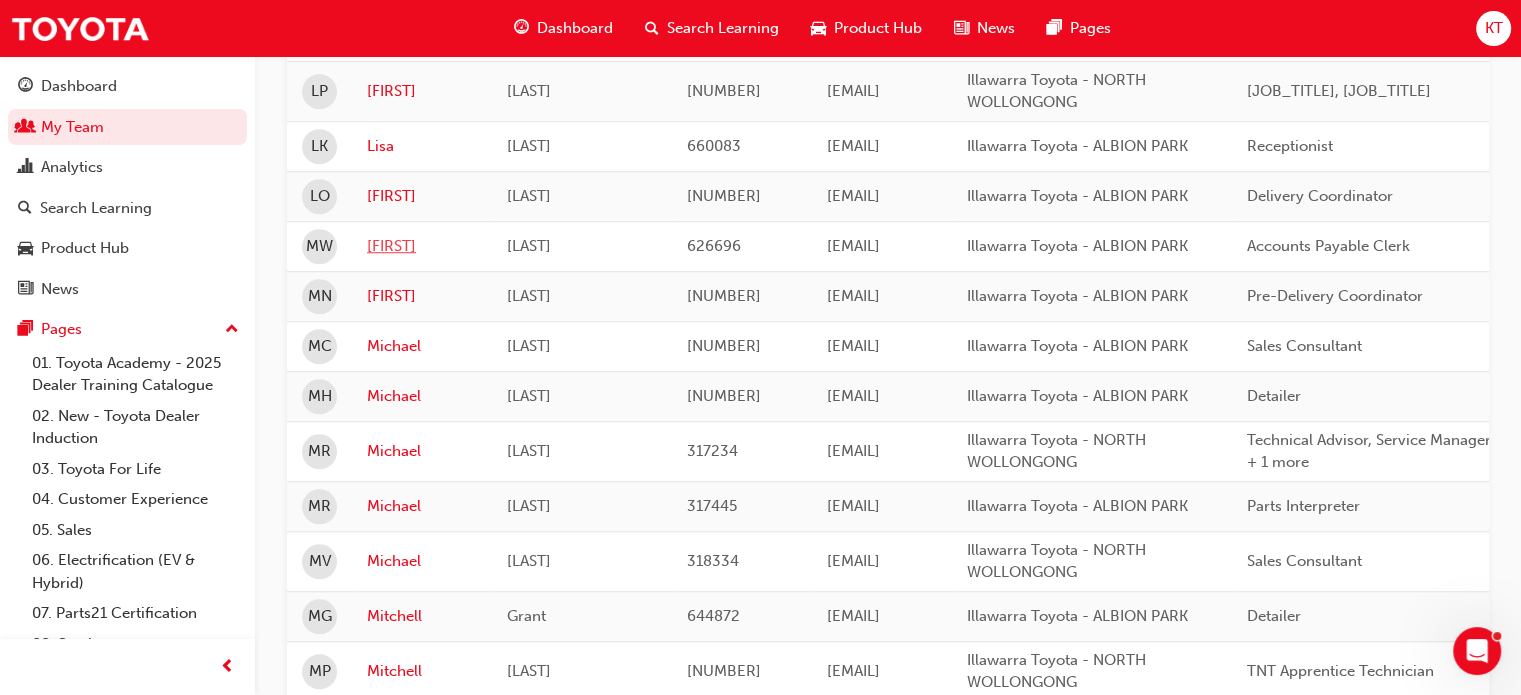 click on "[FIRST]" at bounding box center (422, 246) 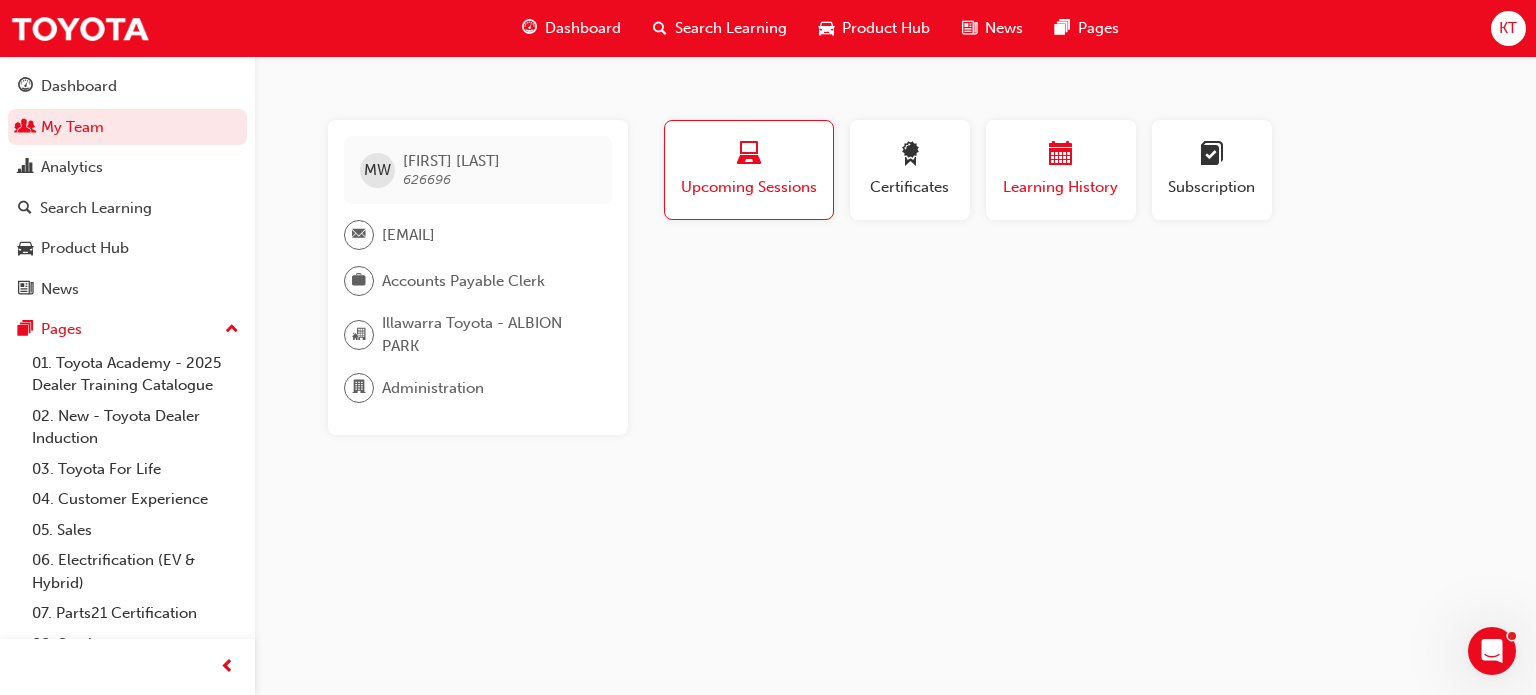 click on "Learning History" at bounding box center [1061, 187] 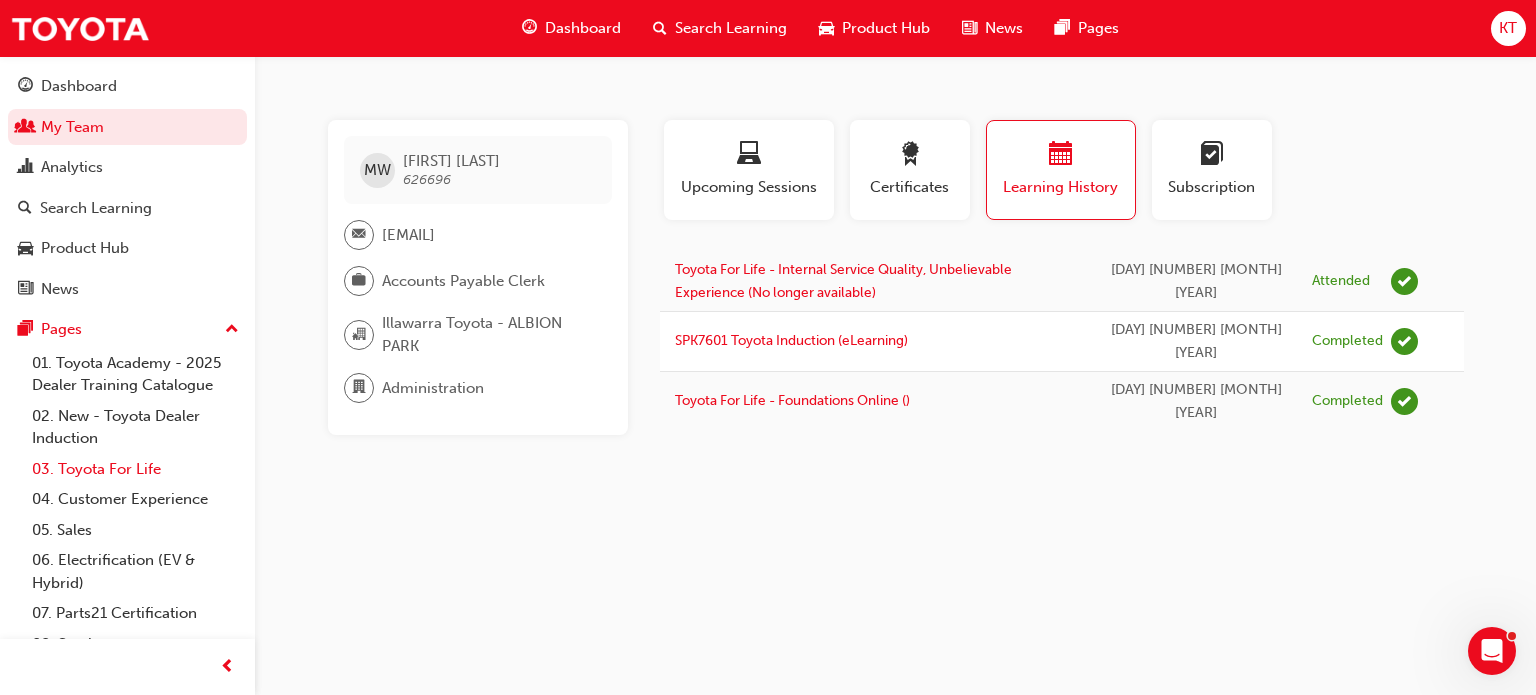 click on "03. Toyota For Life" at bounding box center [135, 469] 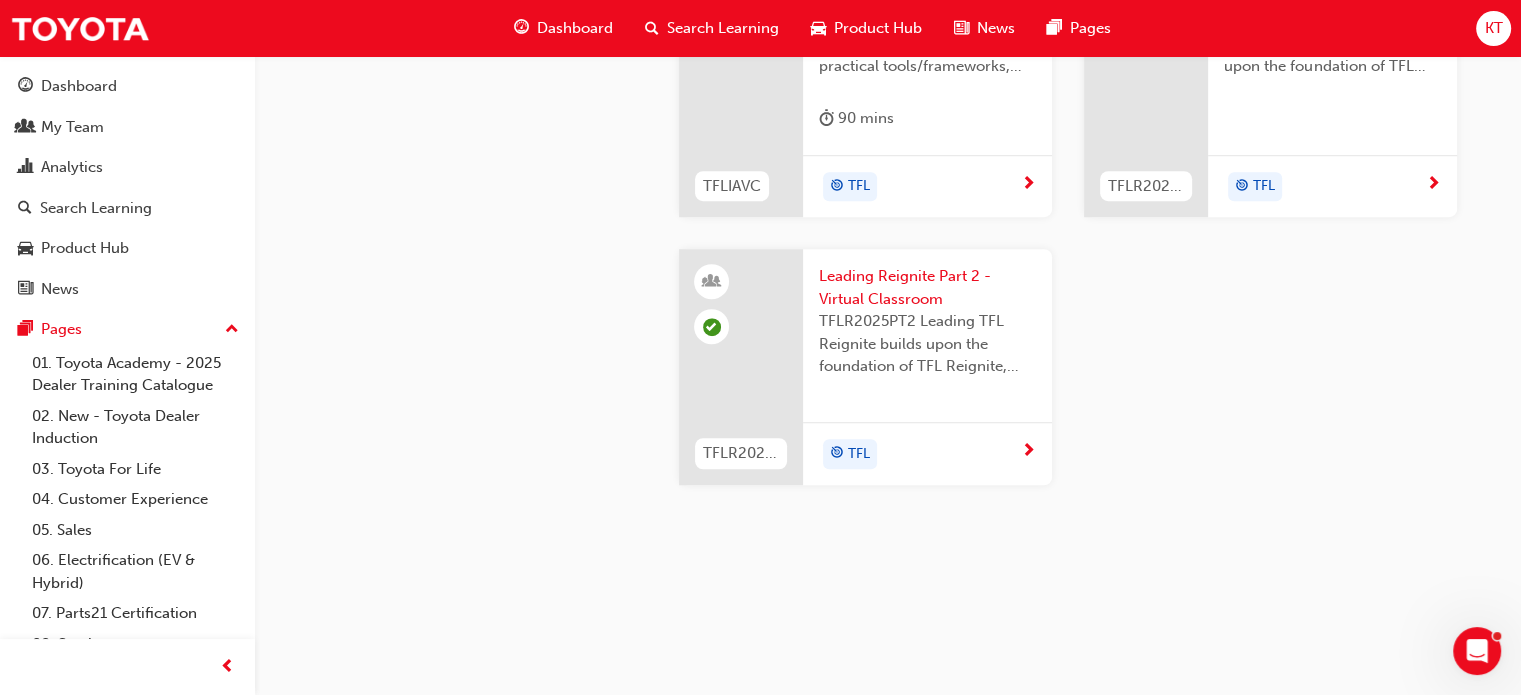 scroll, scrollTop: 2100, scrollLeft: 0, axis: vertical 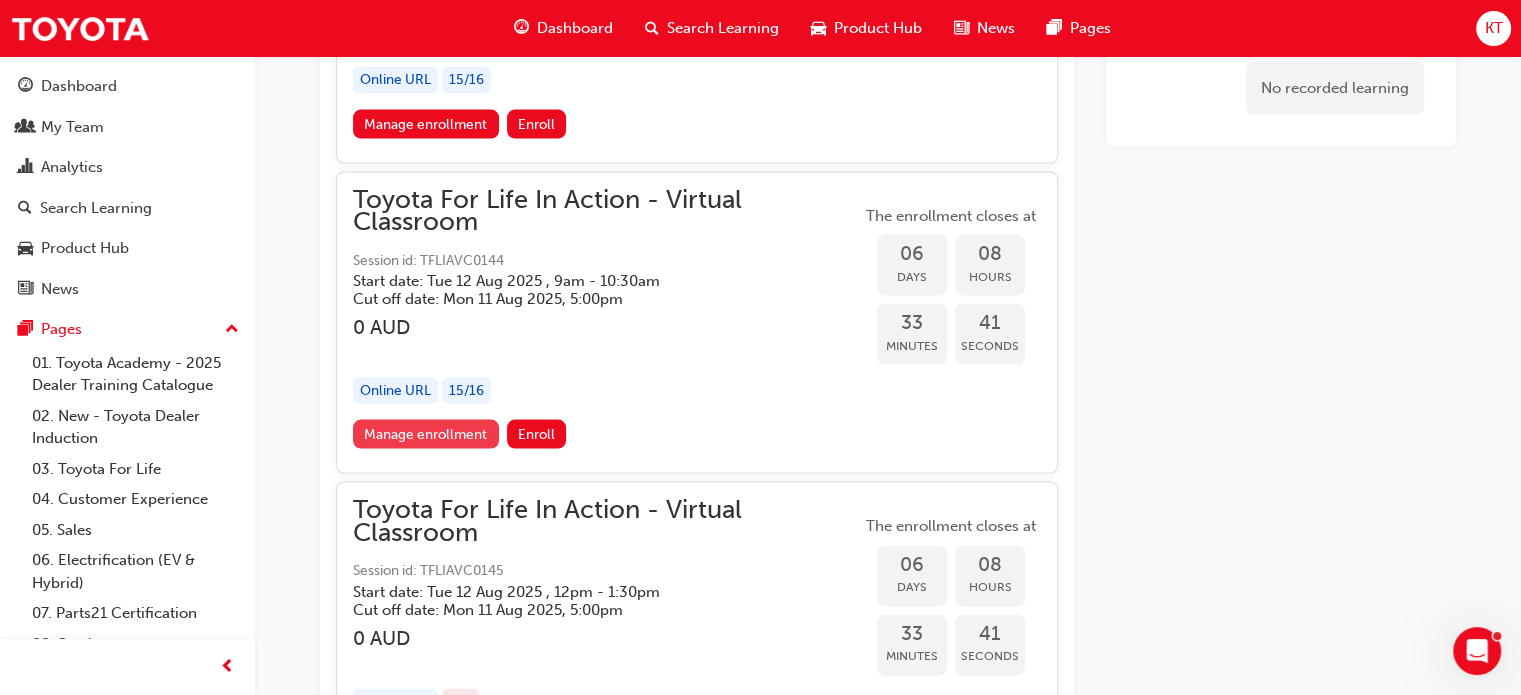 click on "Manage enrollment" at bounding box center [426, 434] 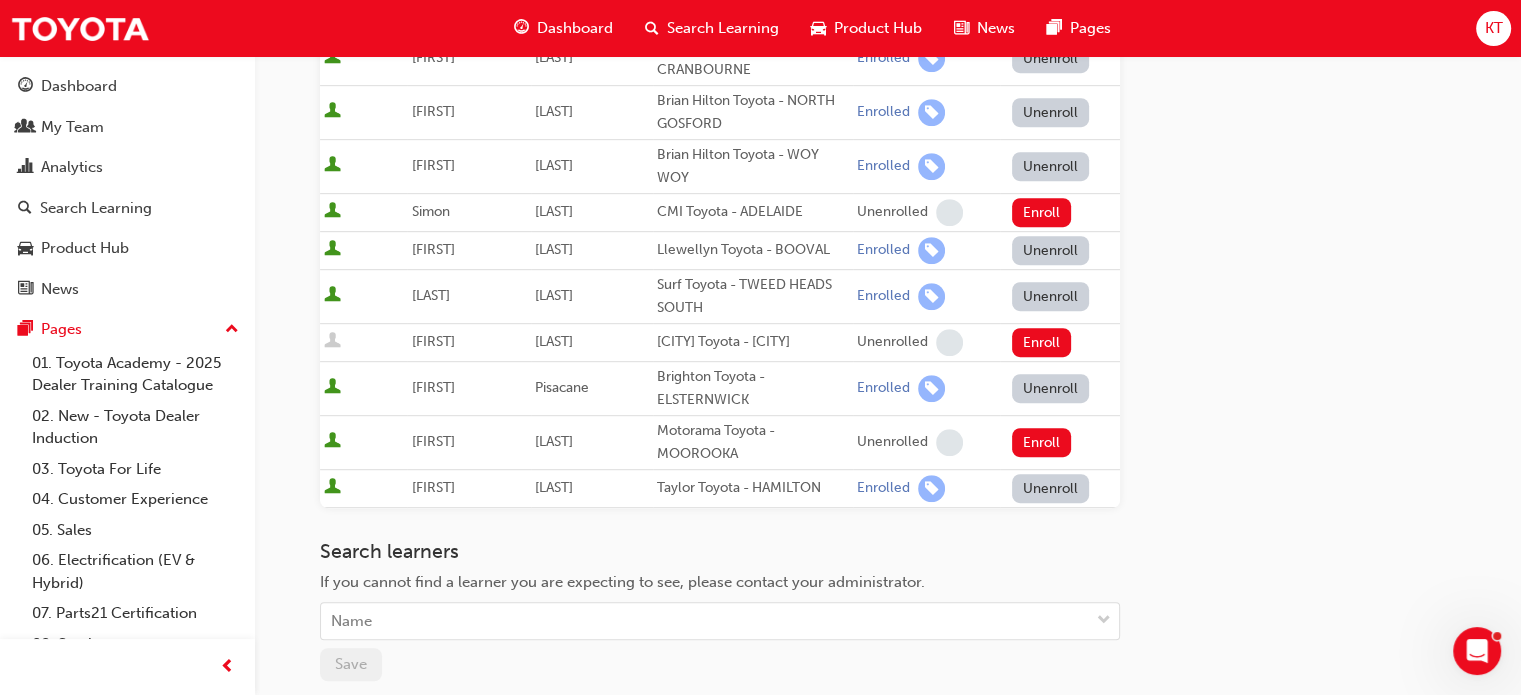 scroll, scrollTop: 1100, scrollLeft: 0, axis: vertical 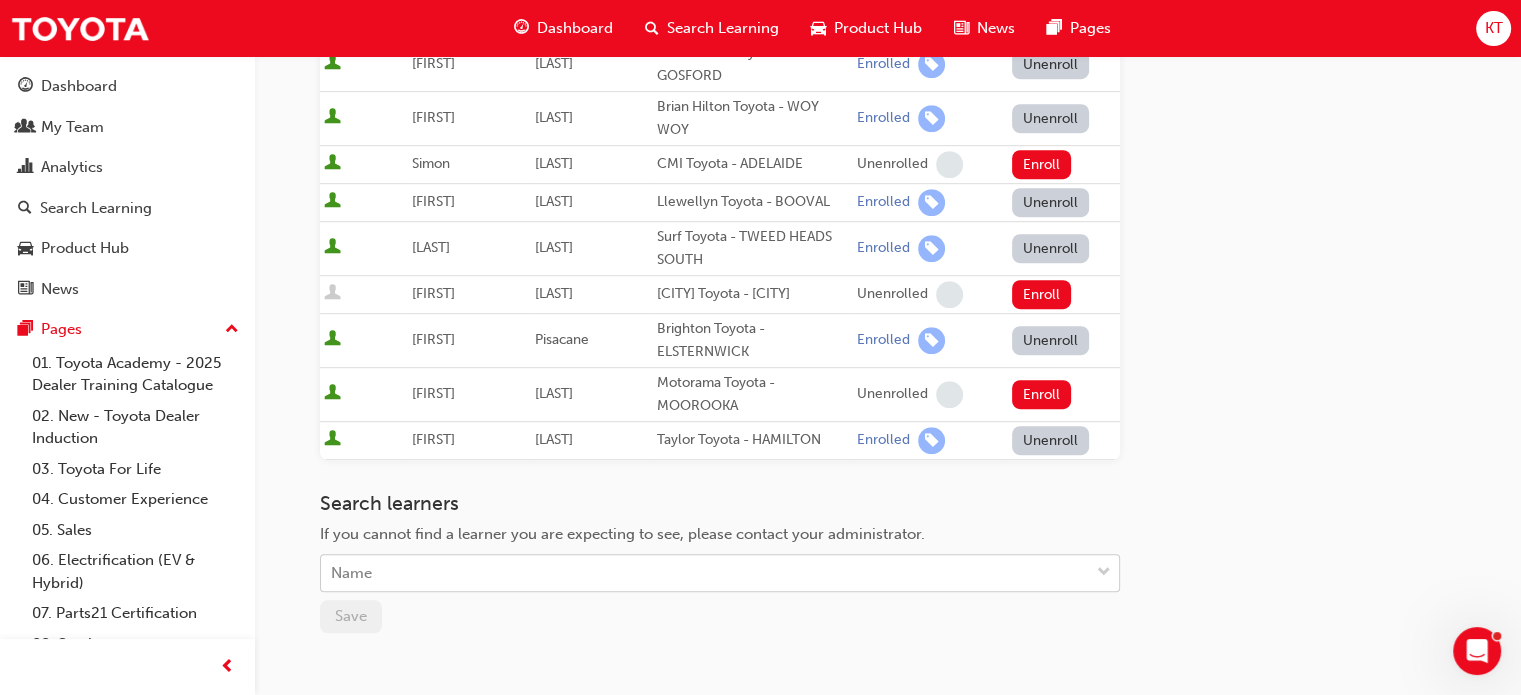 click on "Name" at bounding box center (705, 573) 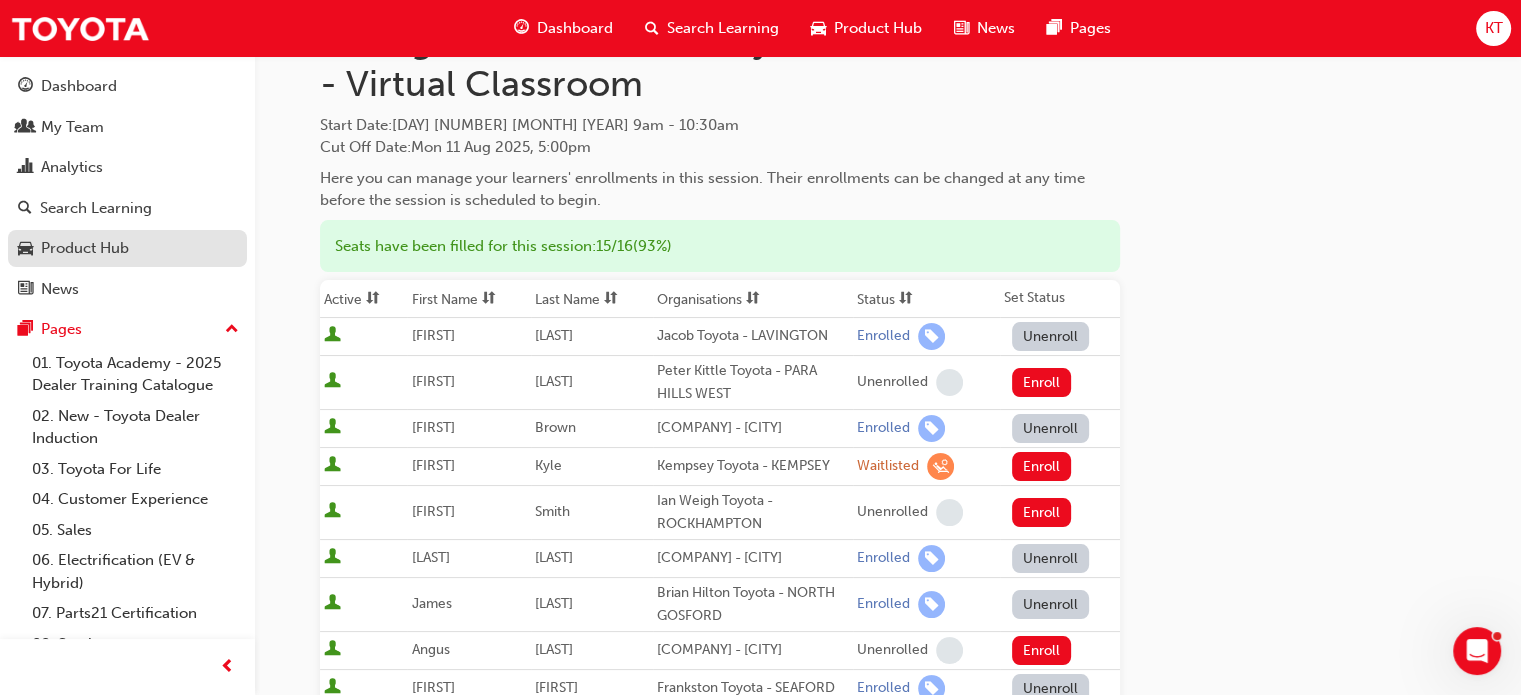 scroll, scrollTop: 0, scrollLeft: 0, axis: both 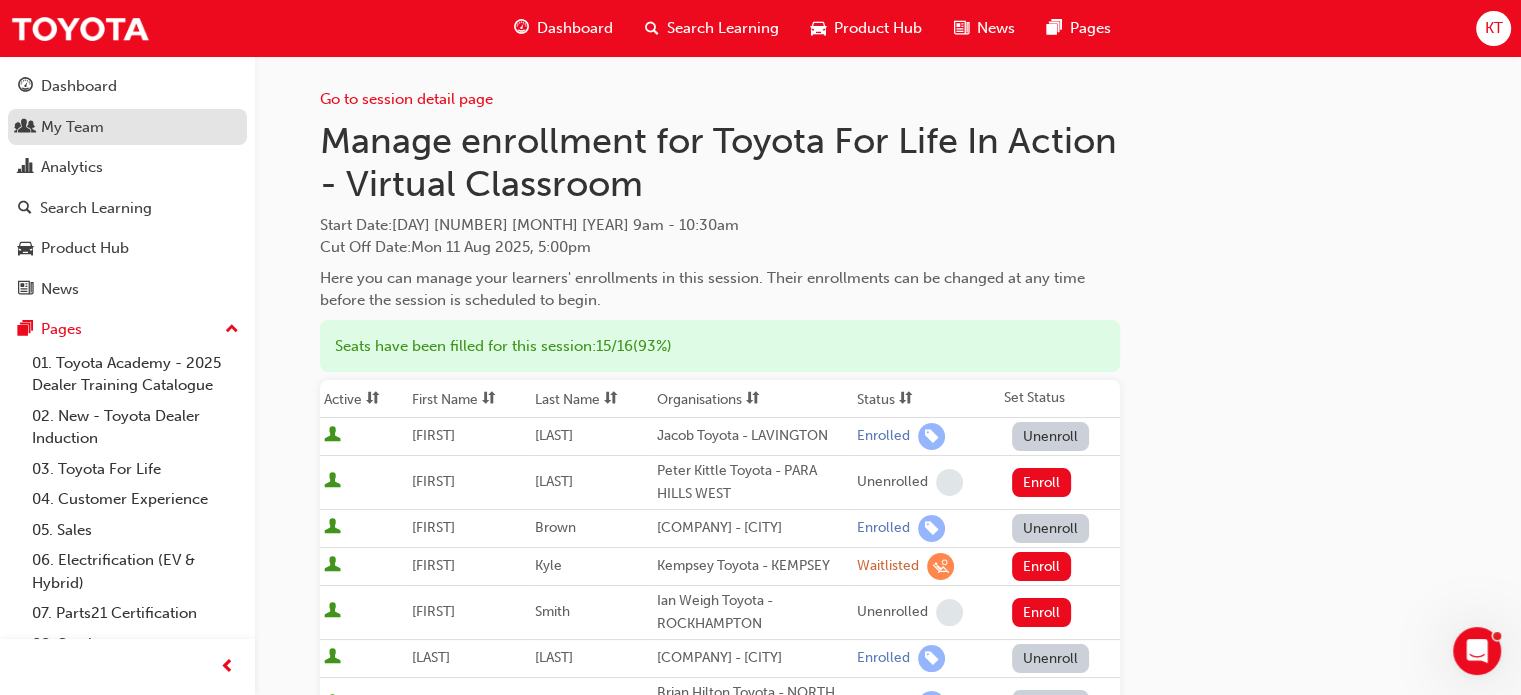 type on "[FIRST]" 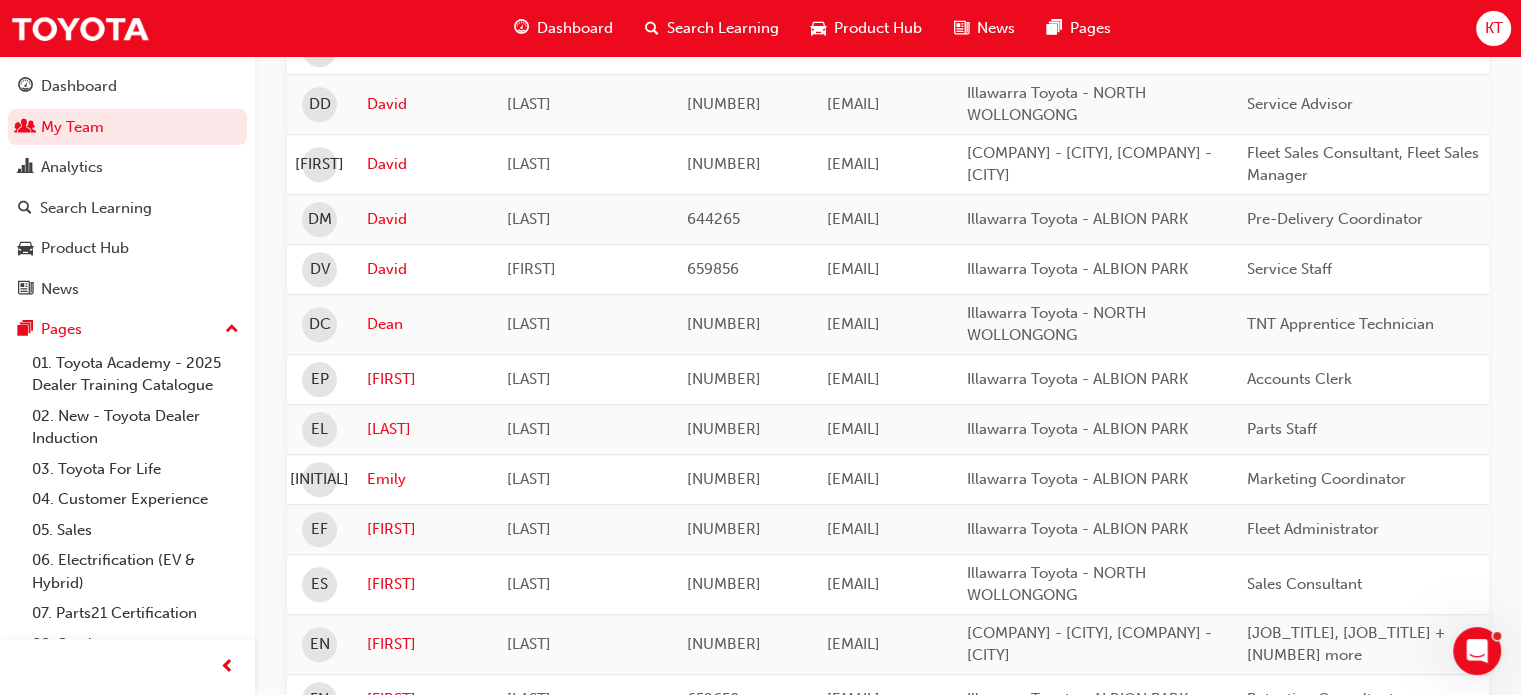 scroll, scrollTop: 2200, scrollLeft: 0, axis: vertical 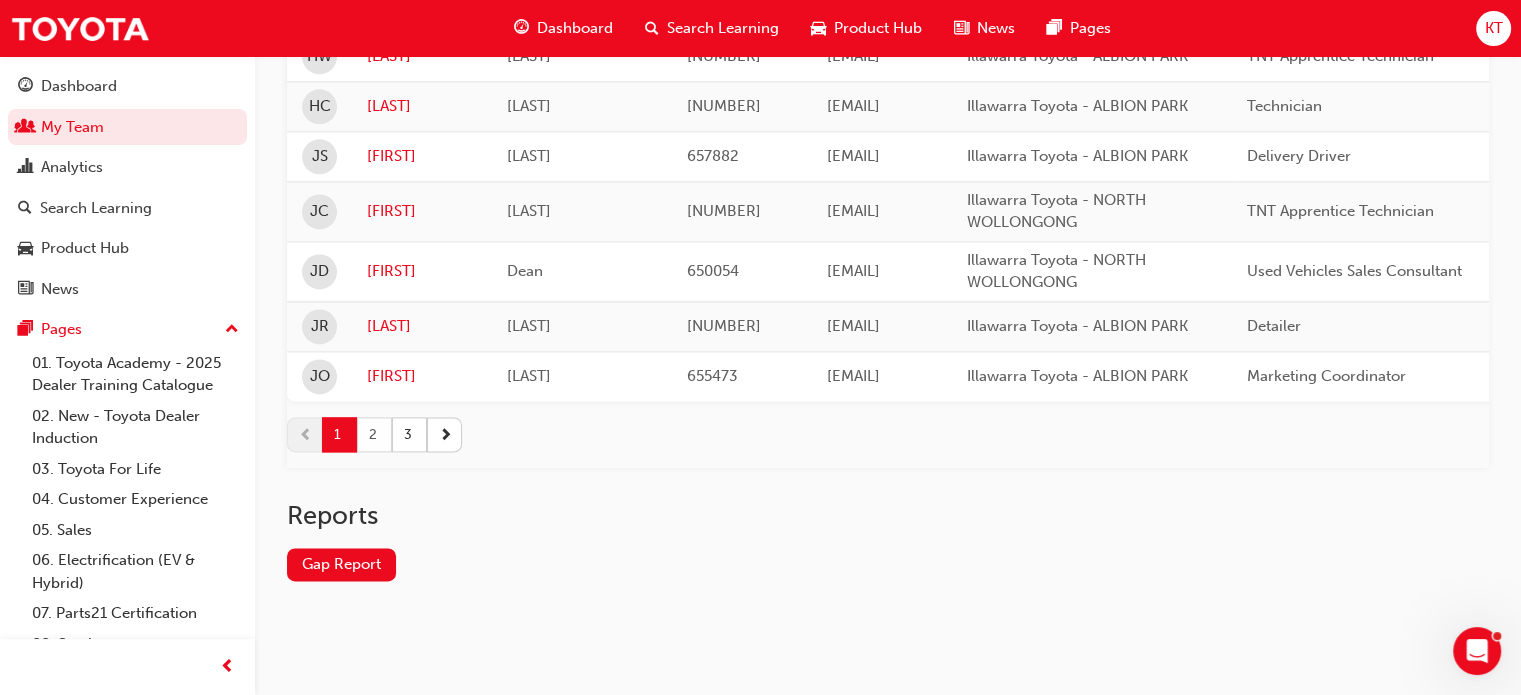click on "2" at bounding box center [374, 434] 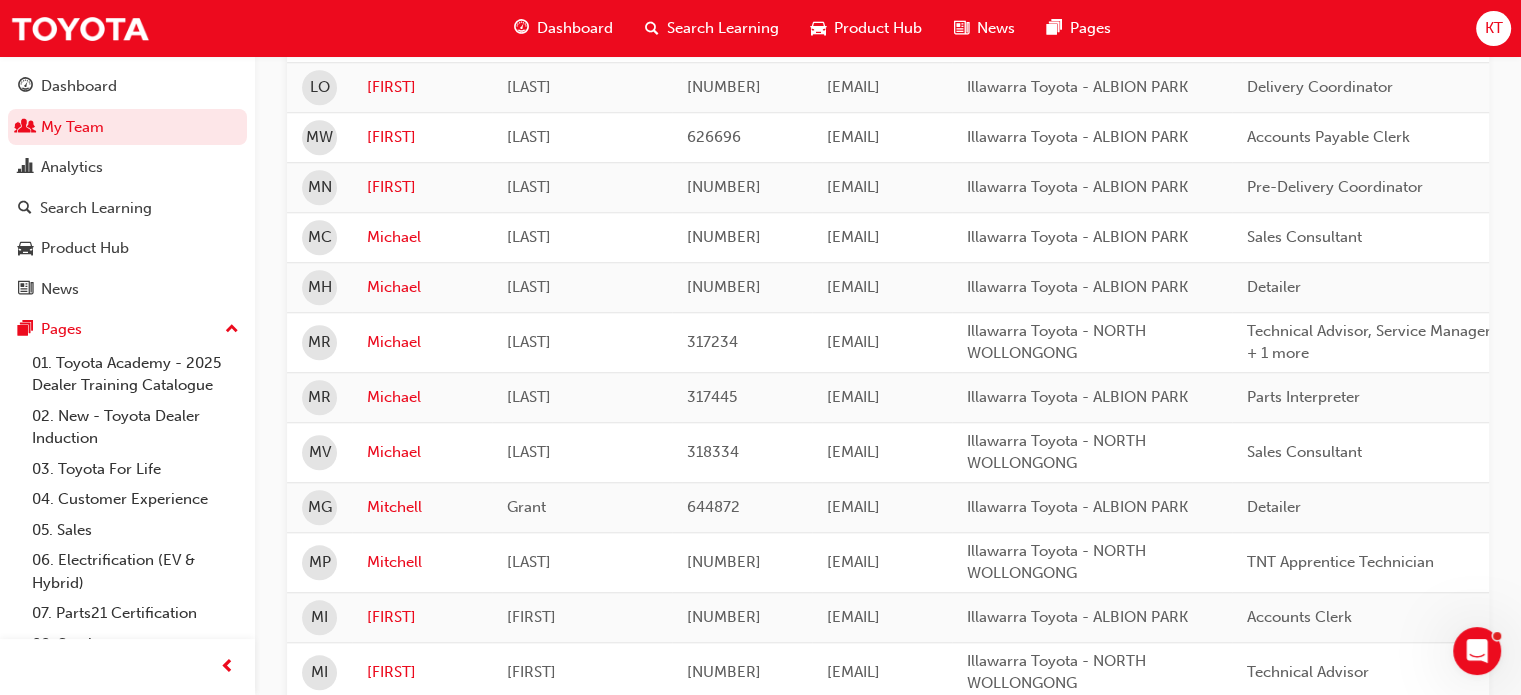 scroll, scrollTop: 1613, scrollLeft: 0, axis: vertical 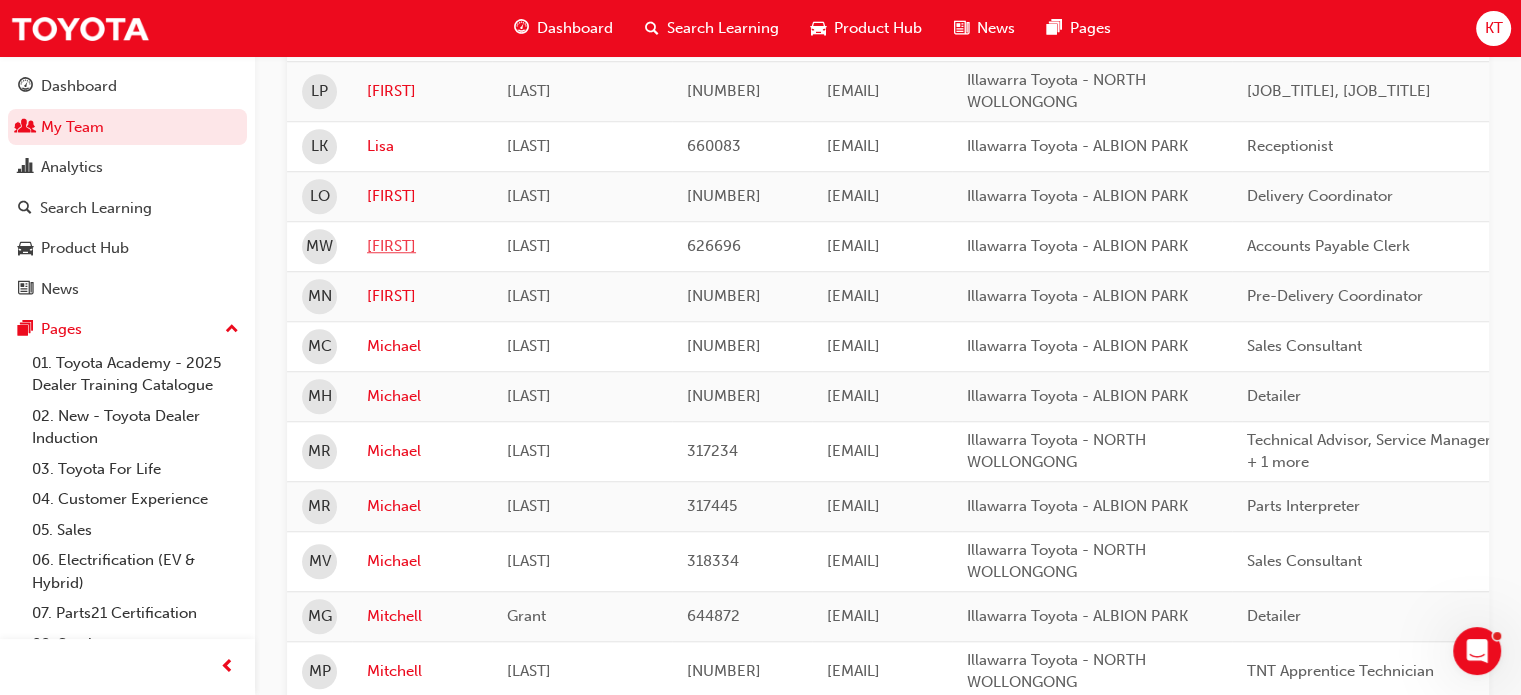click on "[FIRST]" at bounding box center (422, 246) 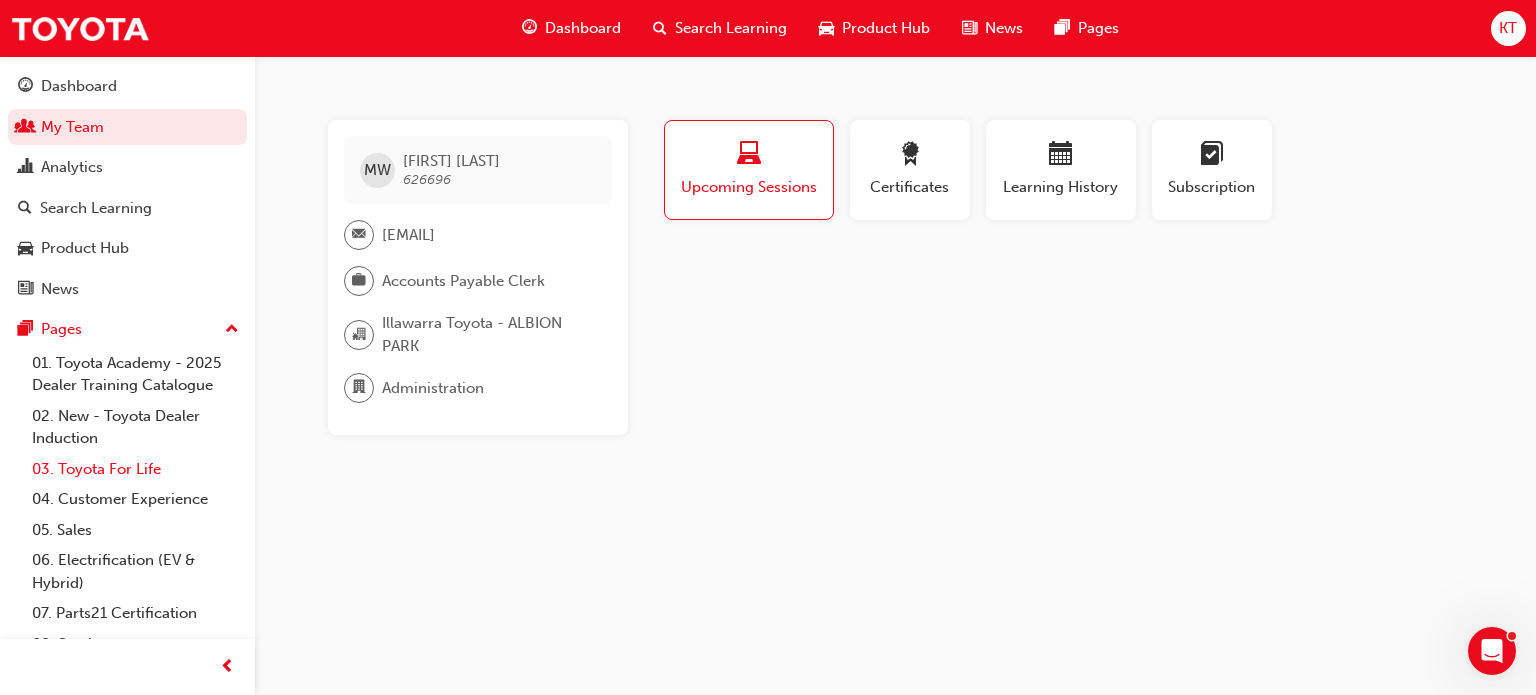 click on "03. Toyota For Life" at bounding box center [135, 469] 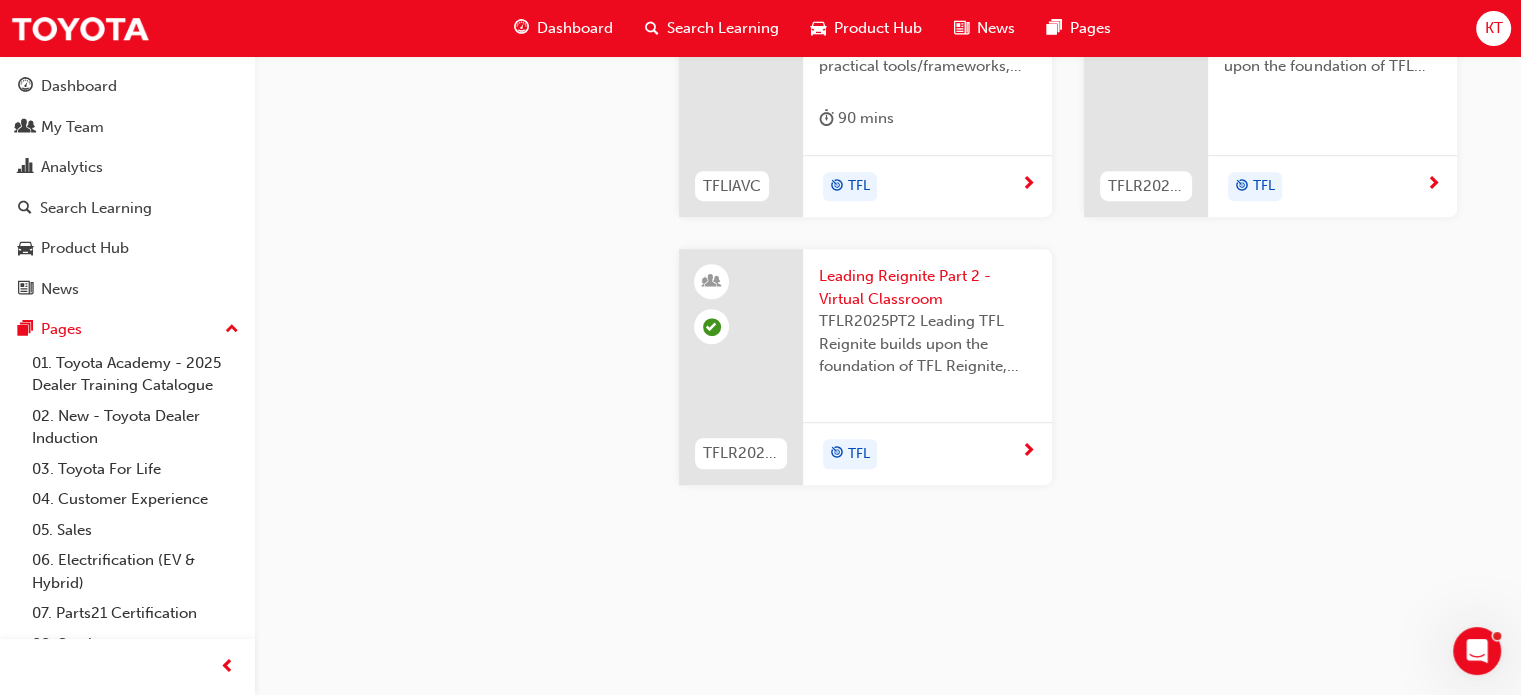 scroll, scrollTop: 2100, scrollLeft: 0, axis: vertical 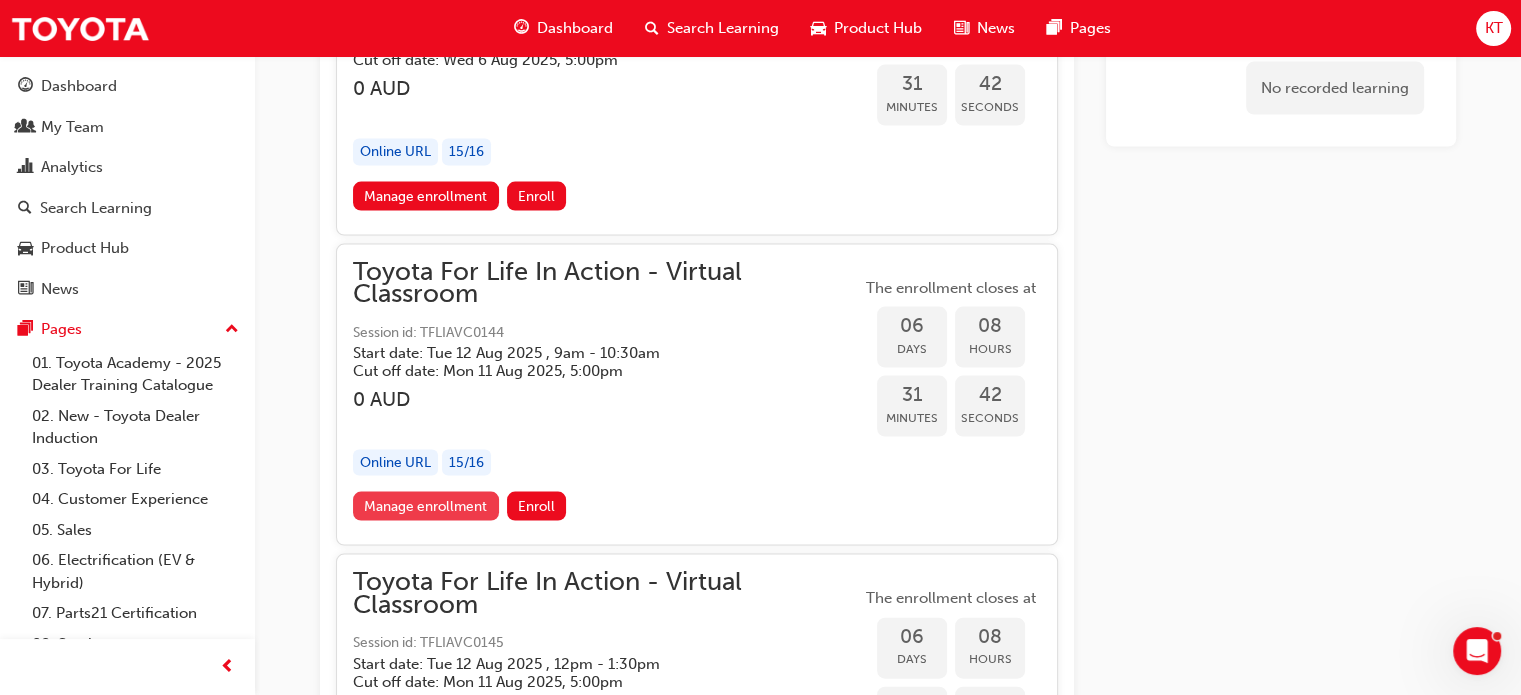 click on "Manage enrollment" at bounding box center [426, 506] 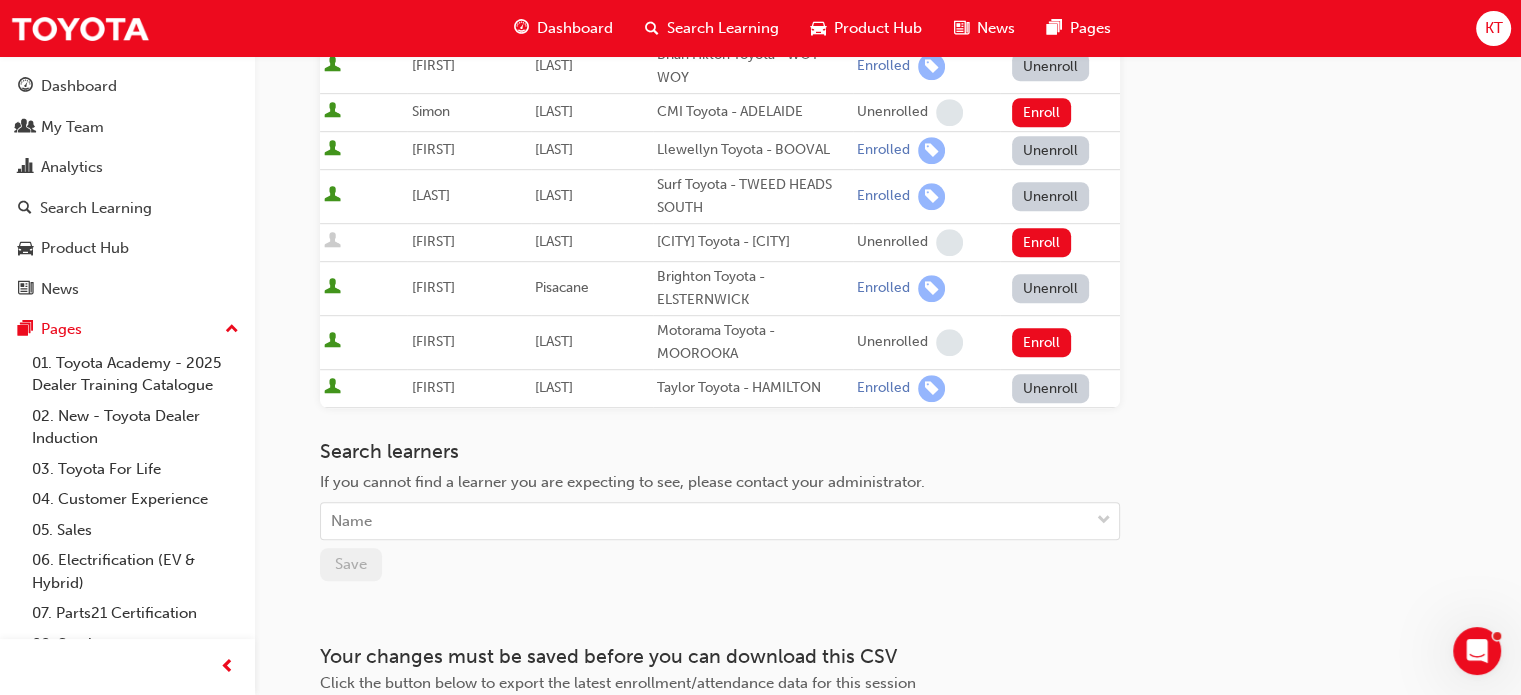 scroll, scrollTop: 1200, scrollLeft: 0, axis: vertical 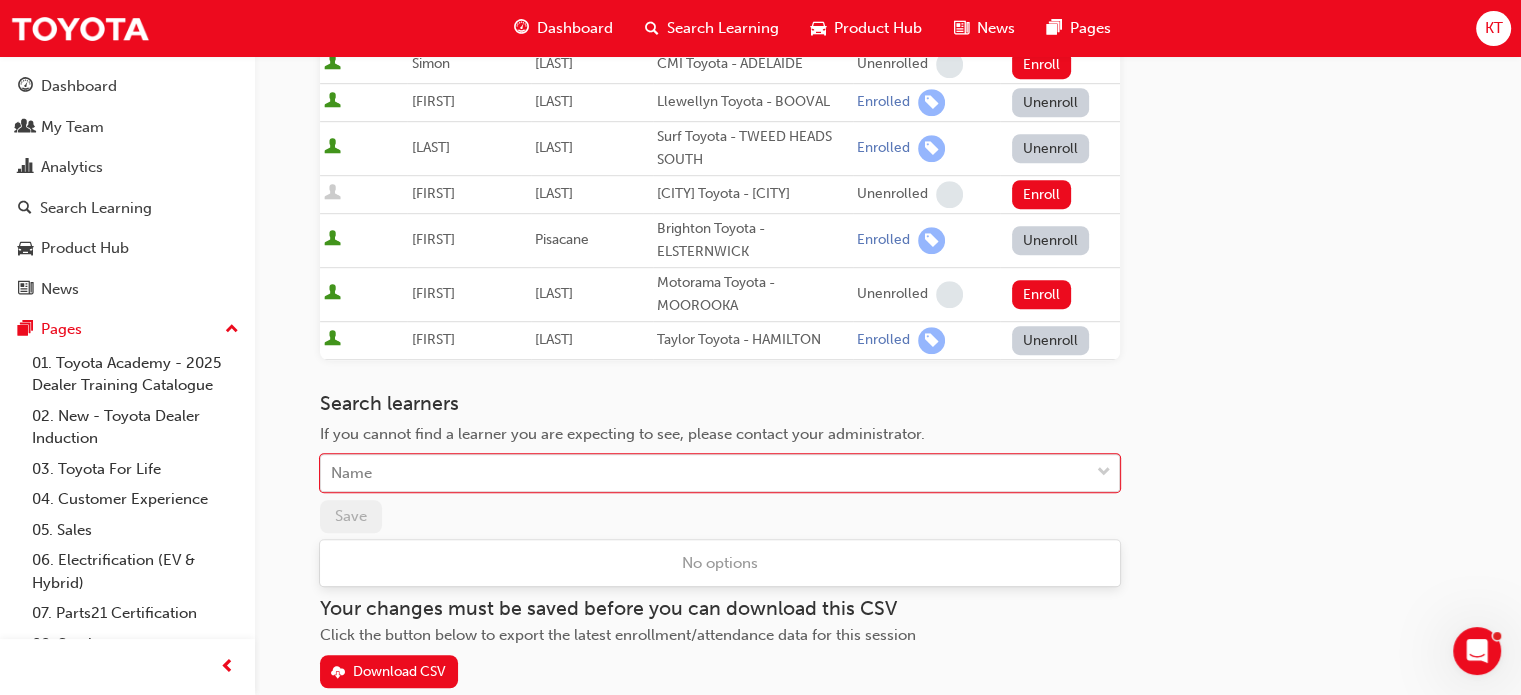 click on "Name" at bounding box center [705, 473] 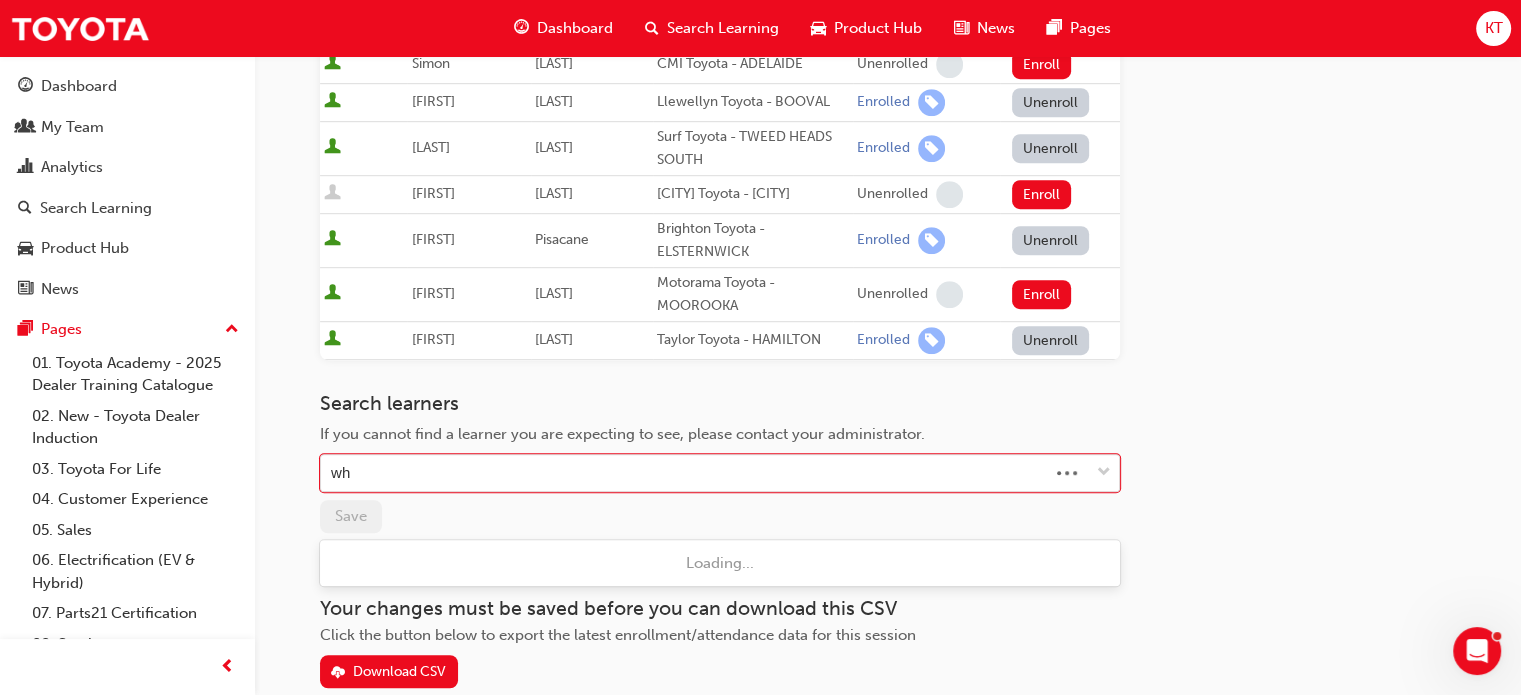 type on "whi" 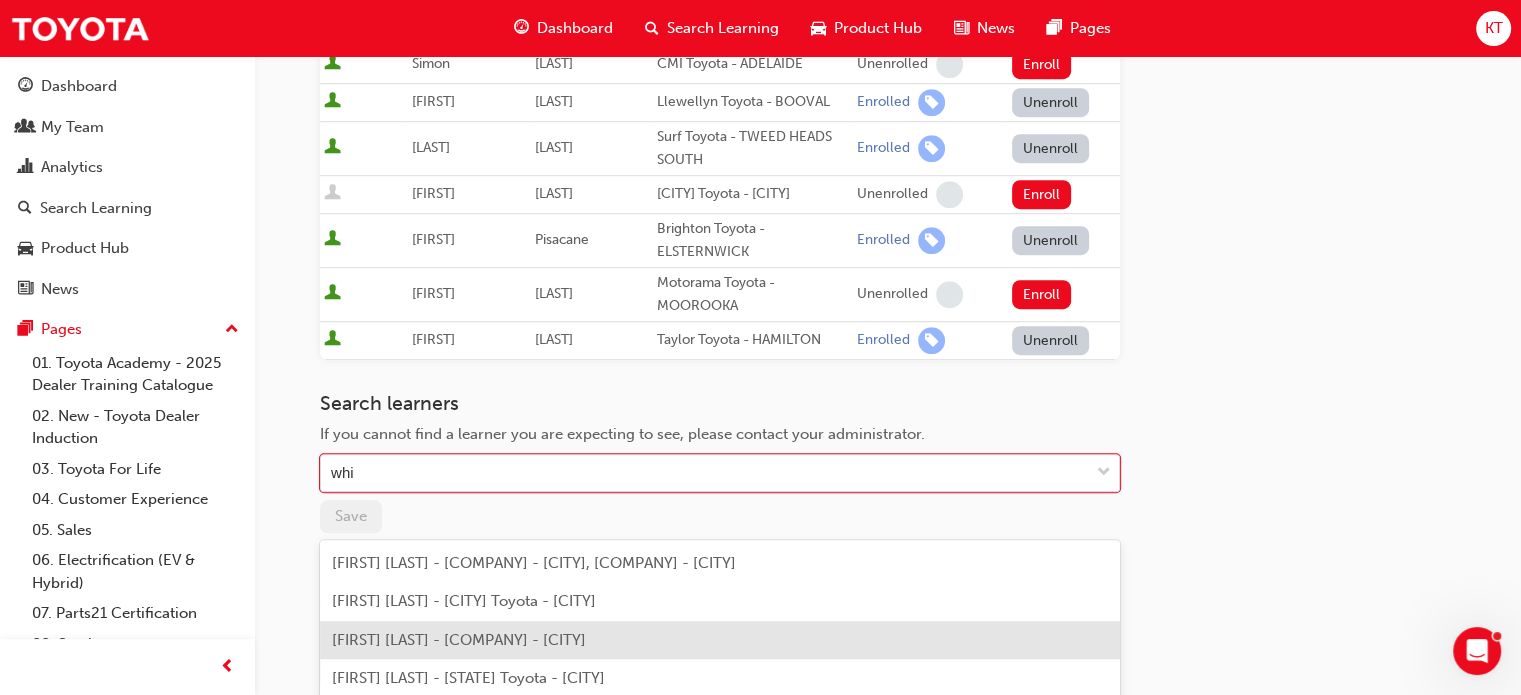 click on "[FIRST] [LAST] - [COMPANY] - [CITY]" at bounding box center (720, 640) 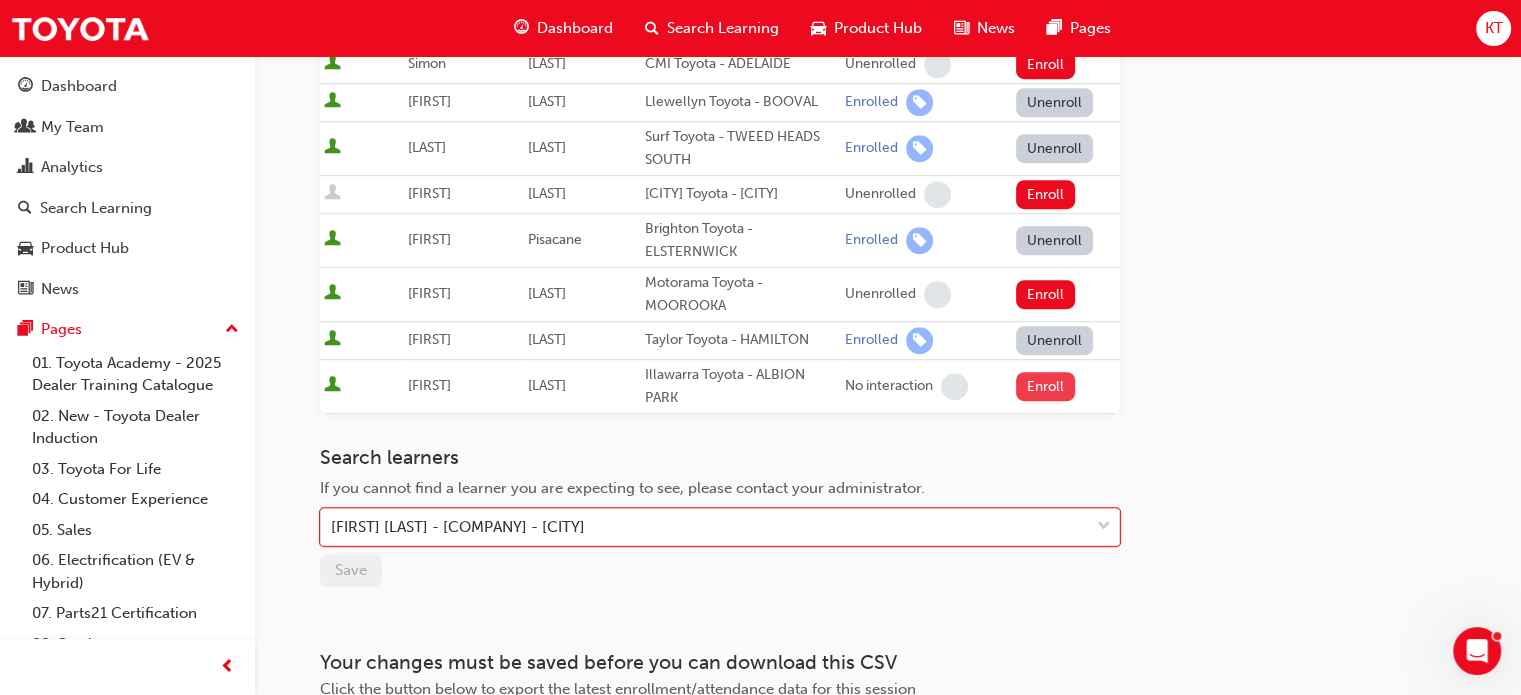 click on "Enroll" at bounding box center (1046, 386) 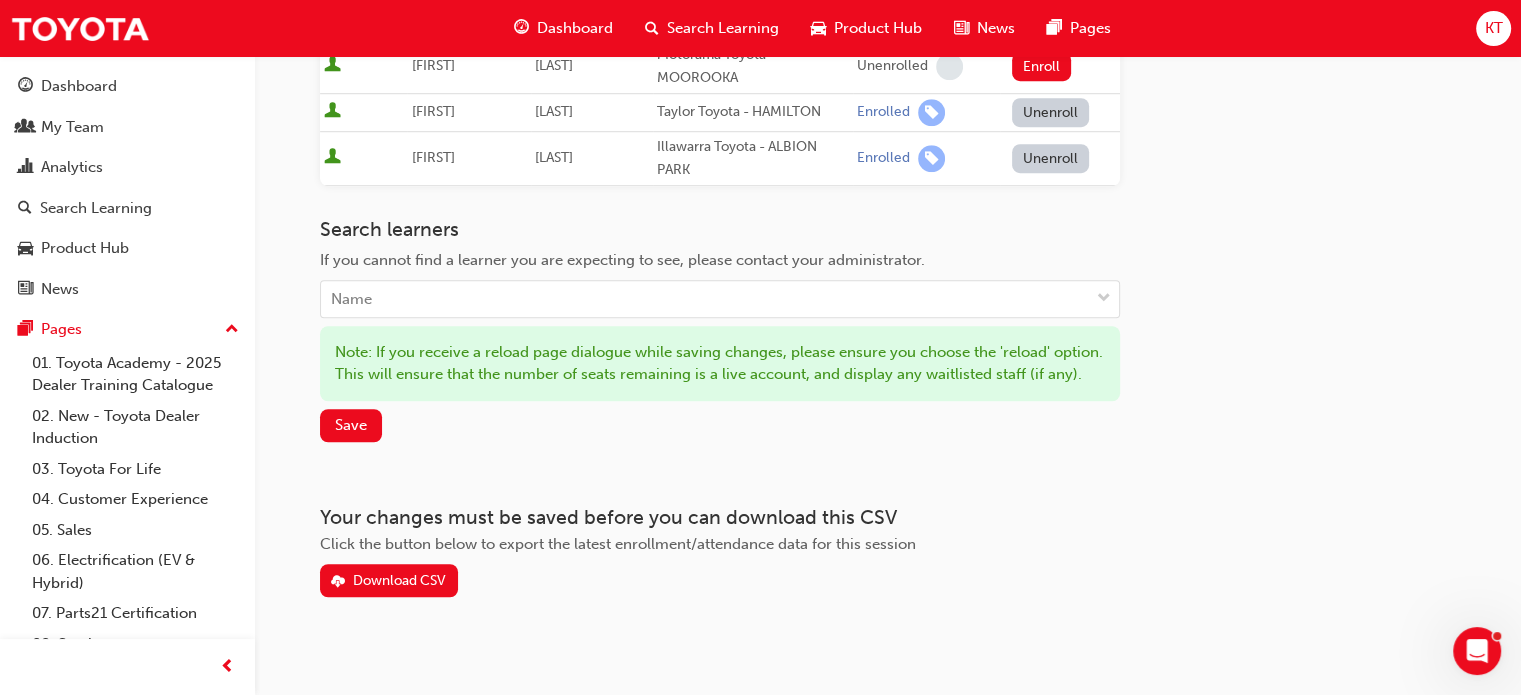 scroll, scrollTop: 1505, scrollLeft: 0, axis: vertical 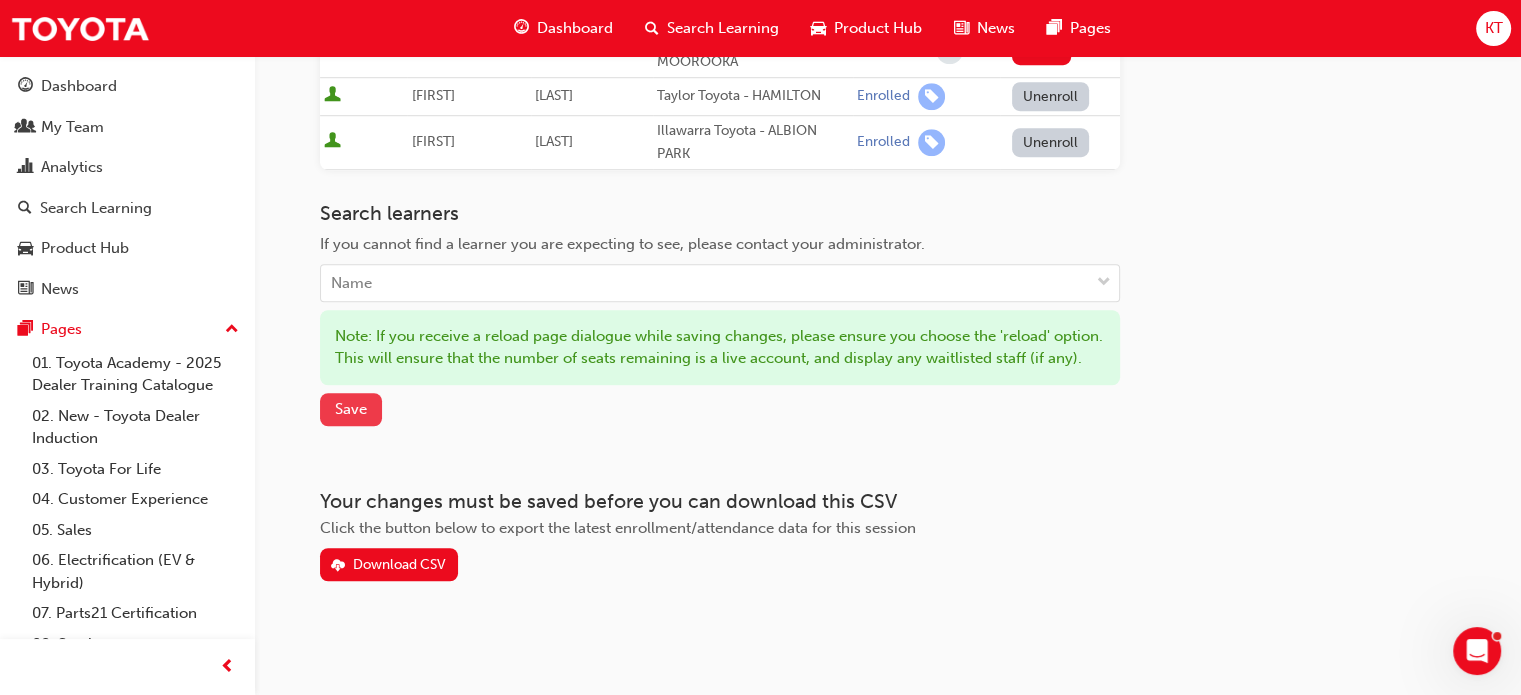 click on "Save" at bounding box center [351, 409] 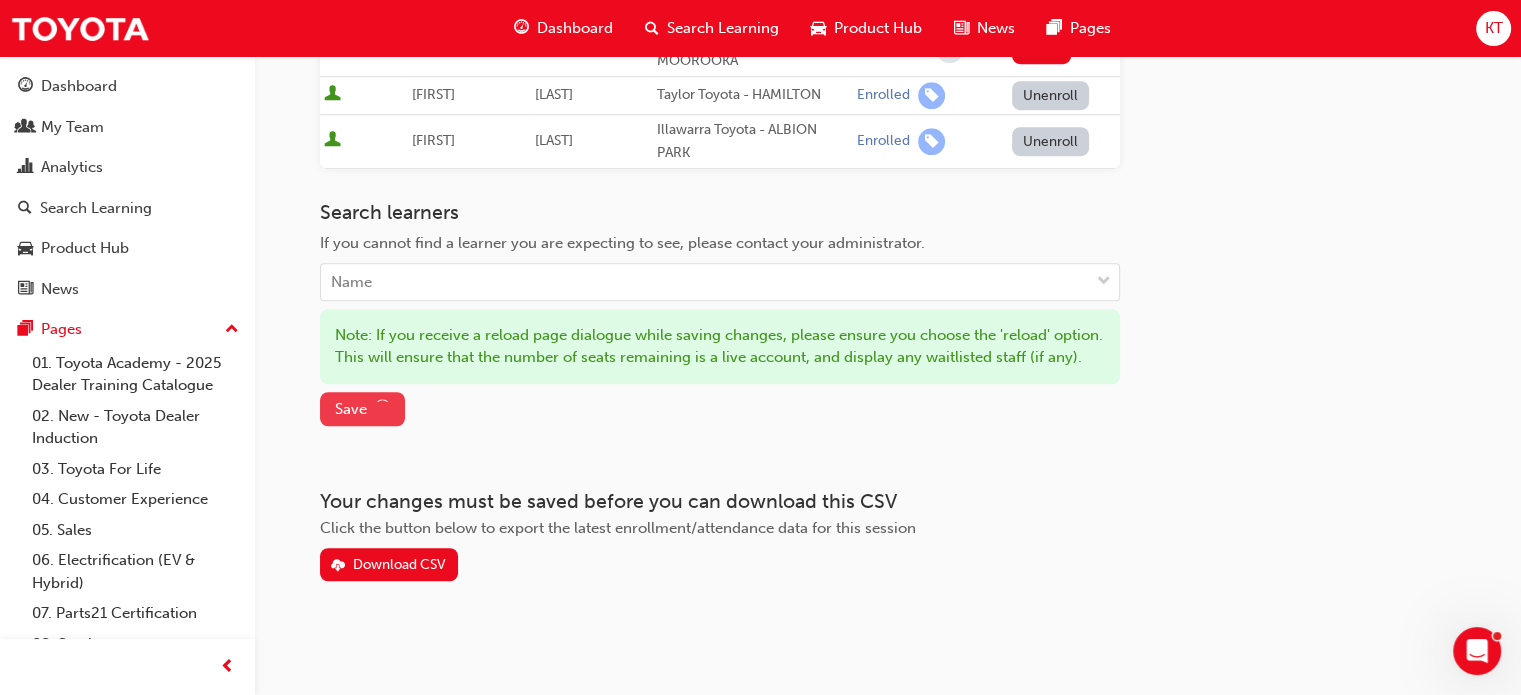 scroll, scrollTop: 1400, scrollLeft: 0, axis: vertical 